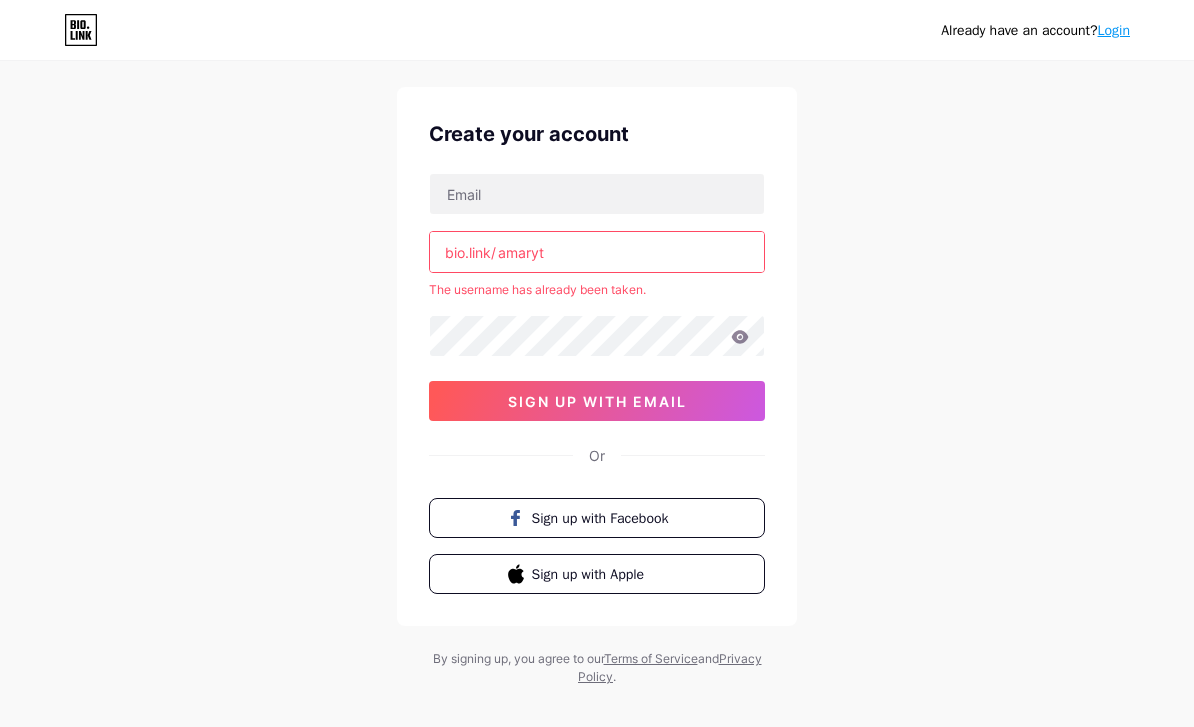 click on "sign up with email" at bounding box center (597, 401) 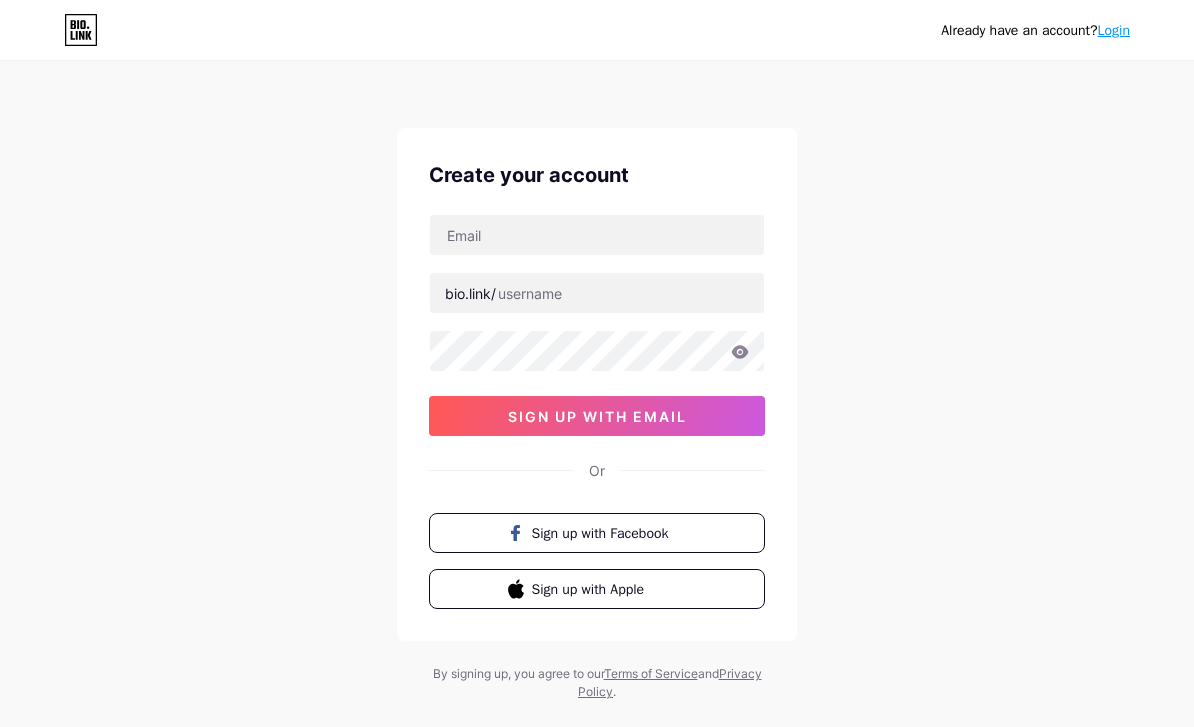 scroll, scrollTop: 0, scrollLeft: 0, axis: both 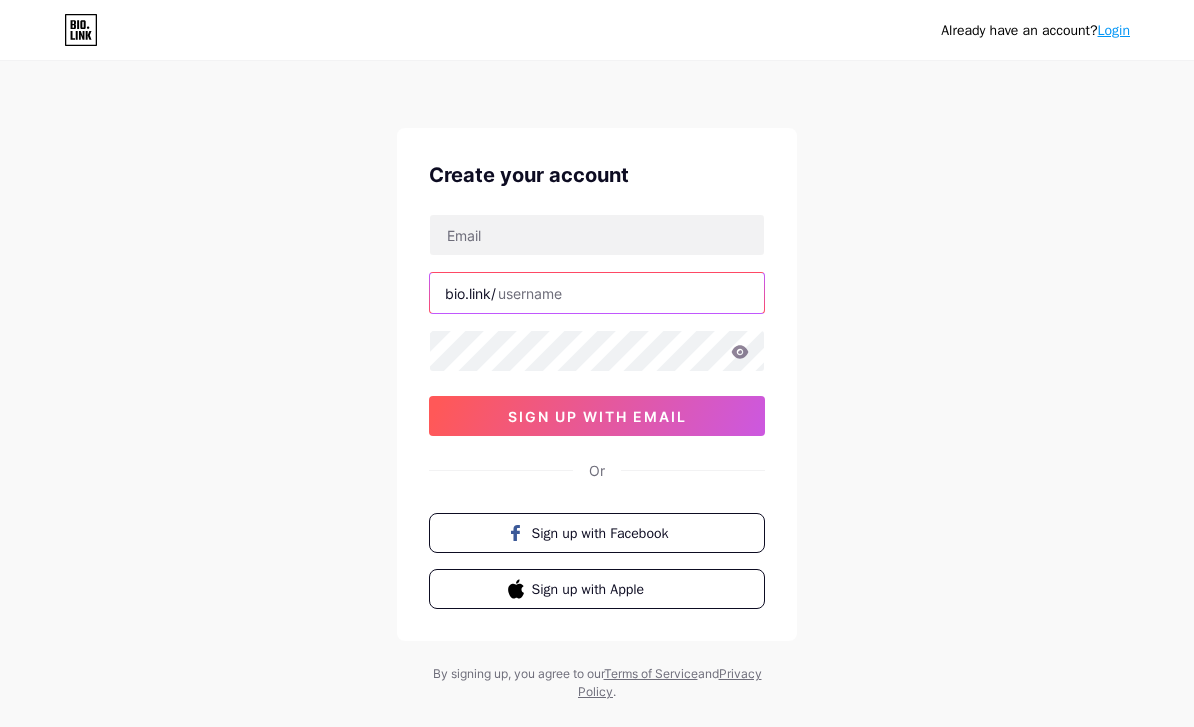 click at bounding box center (597, 293) 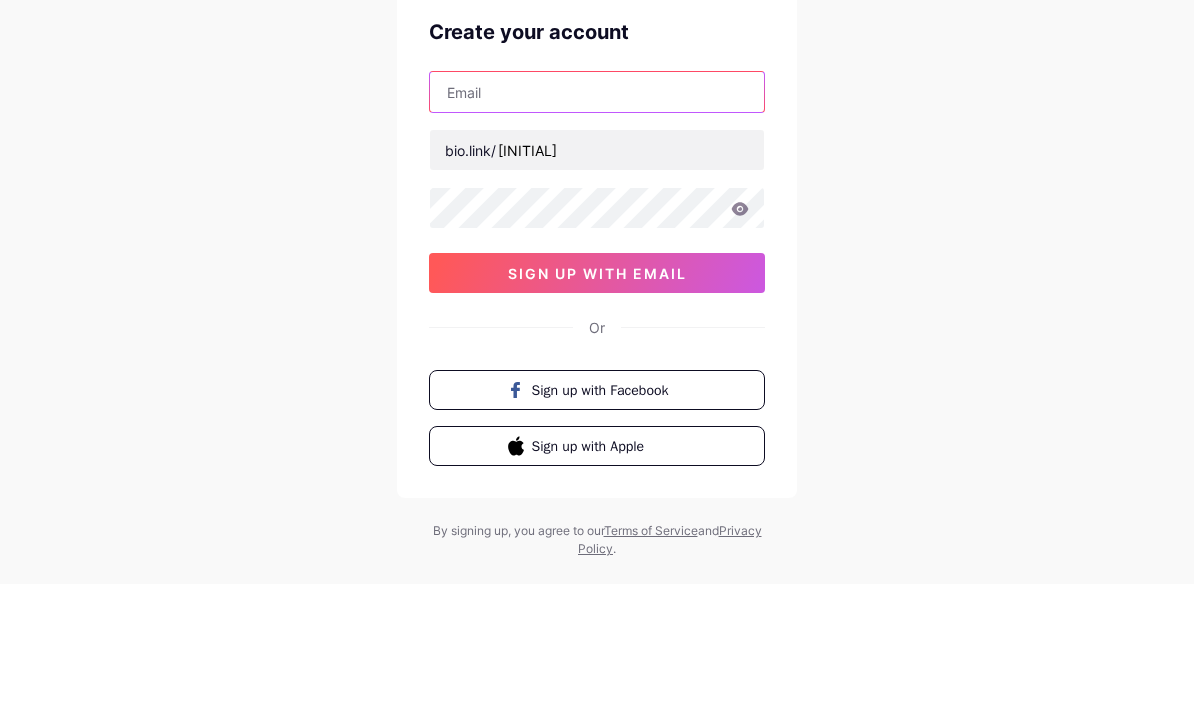 click at bounding box center [597, 235] 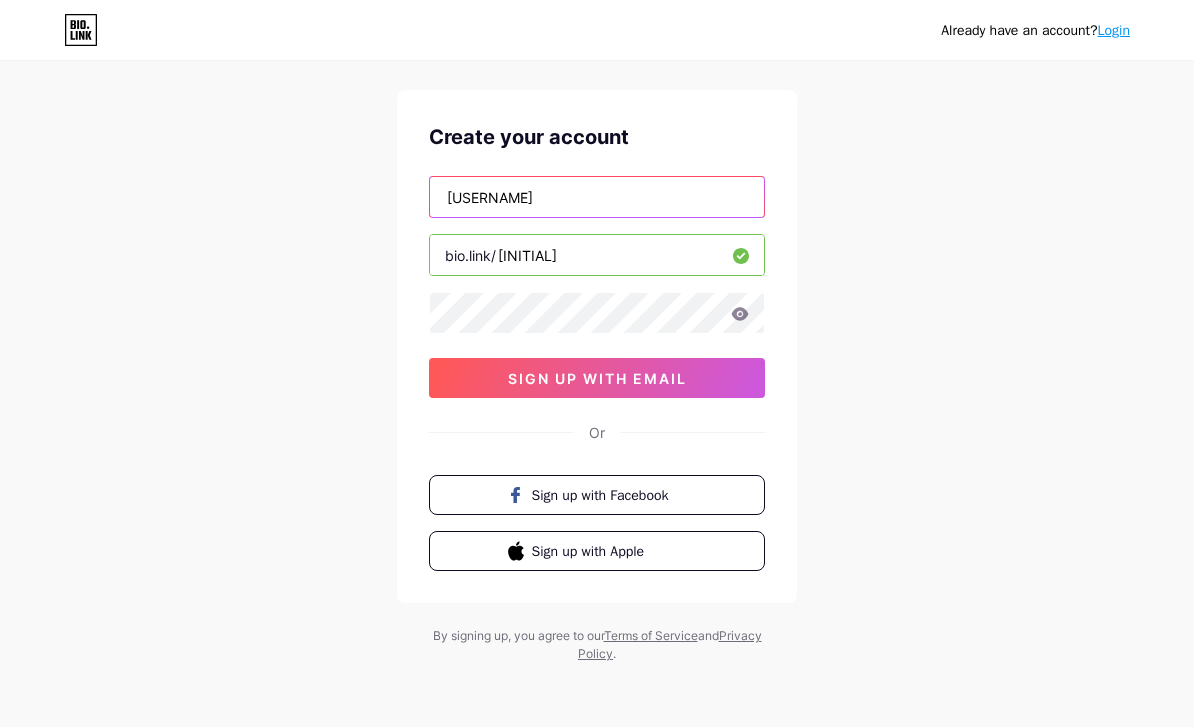 click on "Amnps6524" at bounding box center [597, 197] 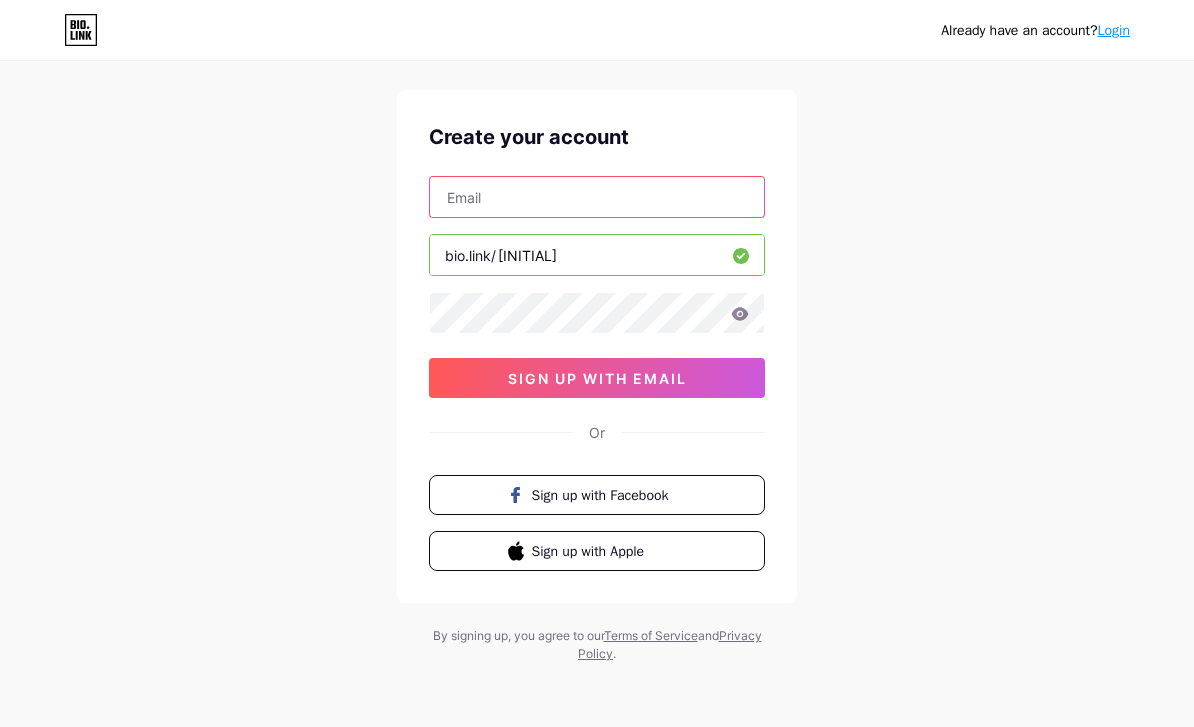 click at bounding box center (597, 197) 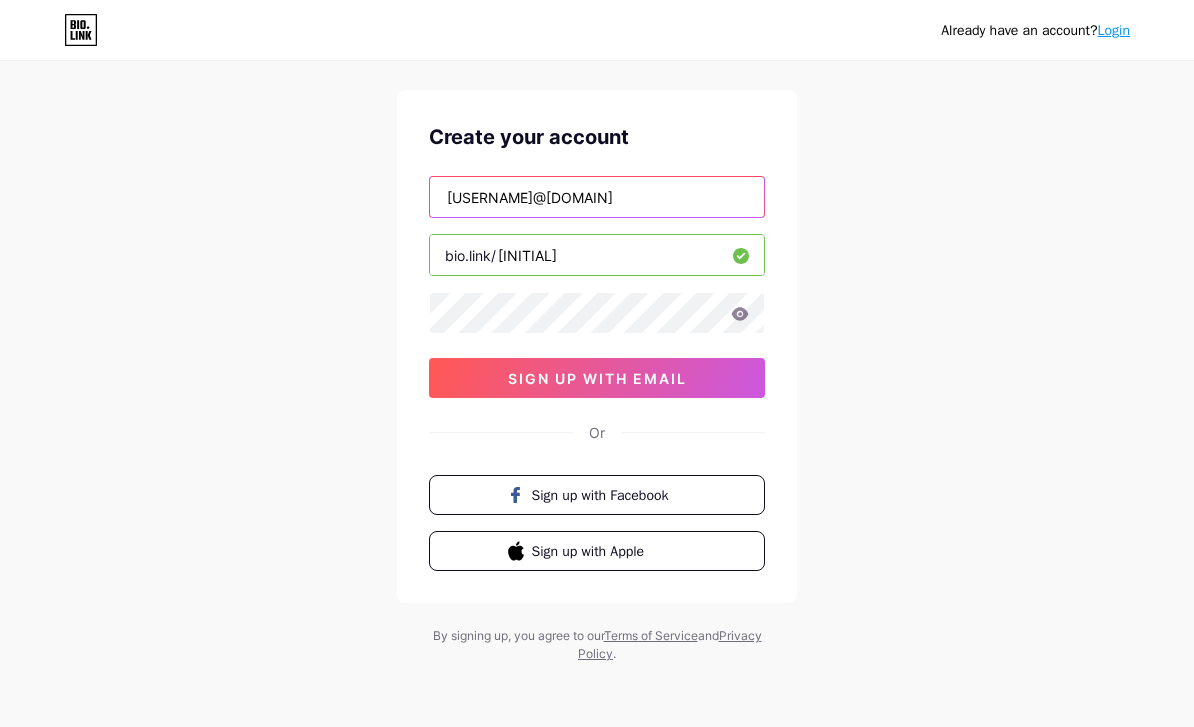type on "Amnps65246524@gmail.com" 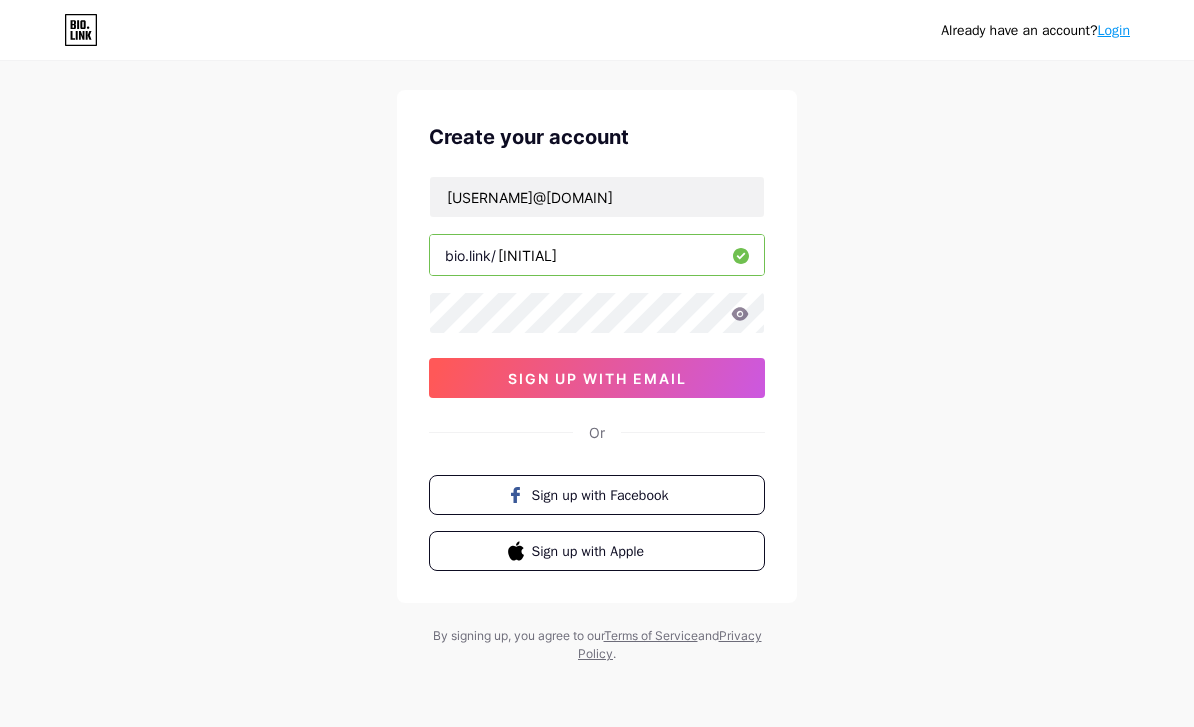 click on "sign up with email" at bounding box center [597, 378] 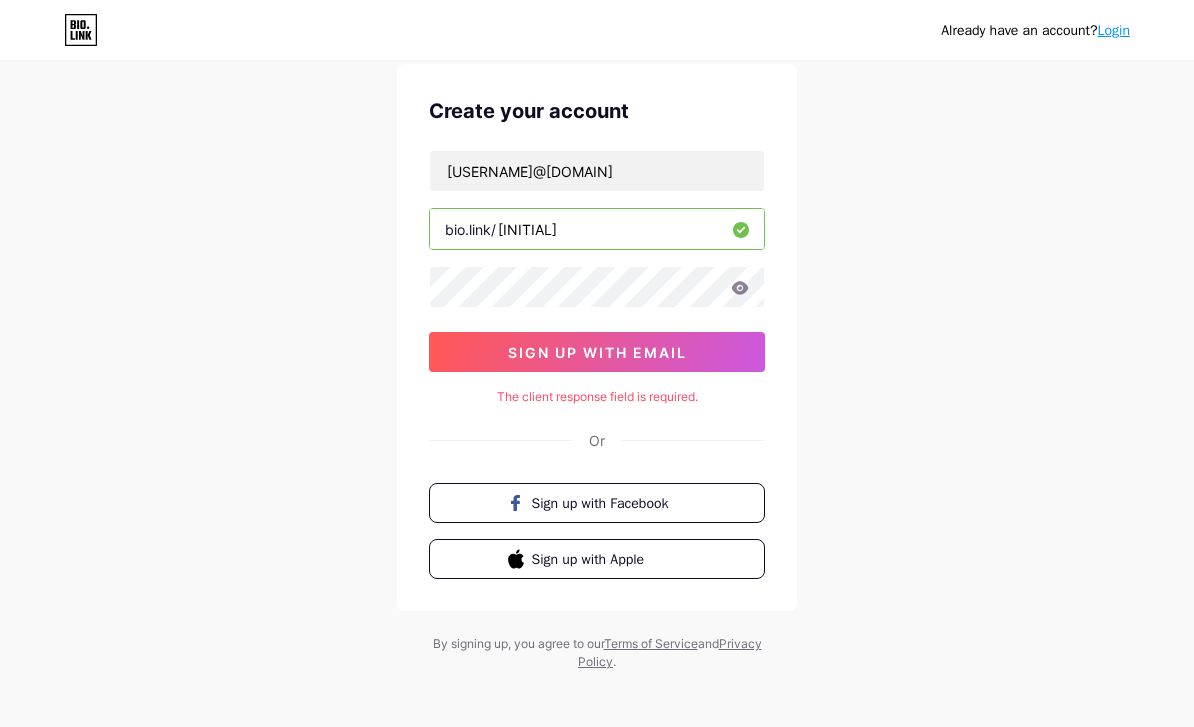 click on "sign up with email" at bounding box center [597, 352] 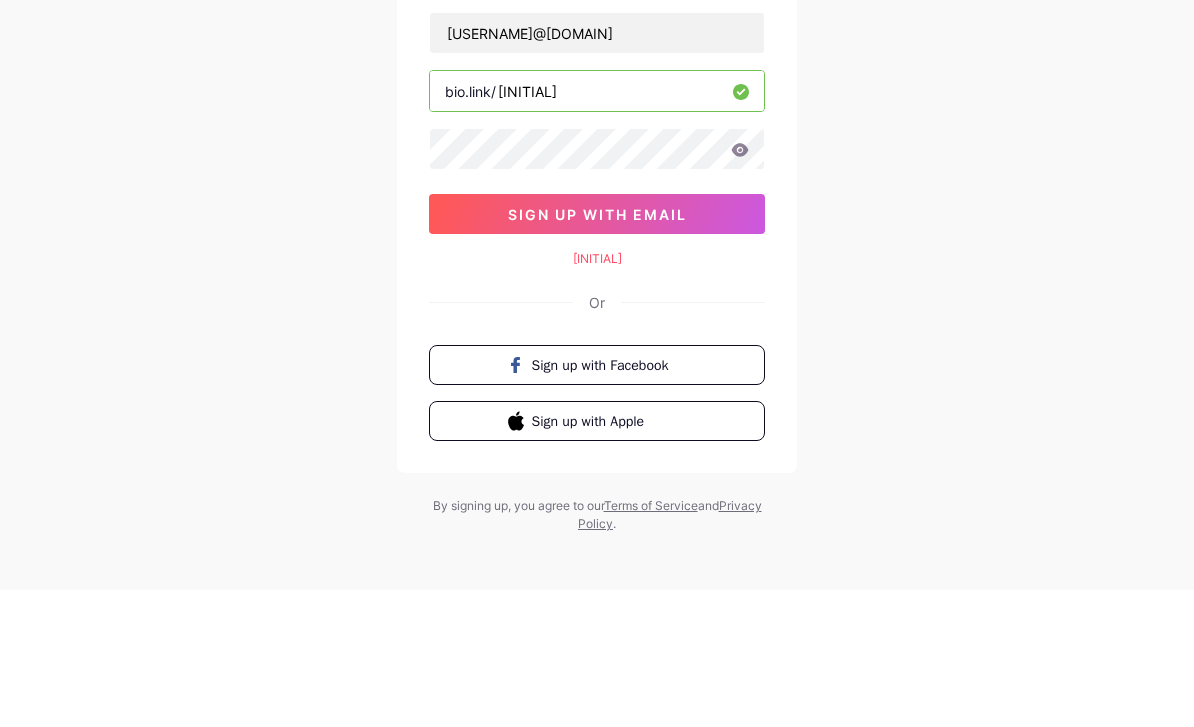click on "sign up with email" at bounding box center [597, 352] 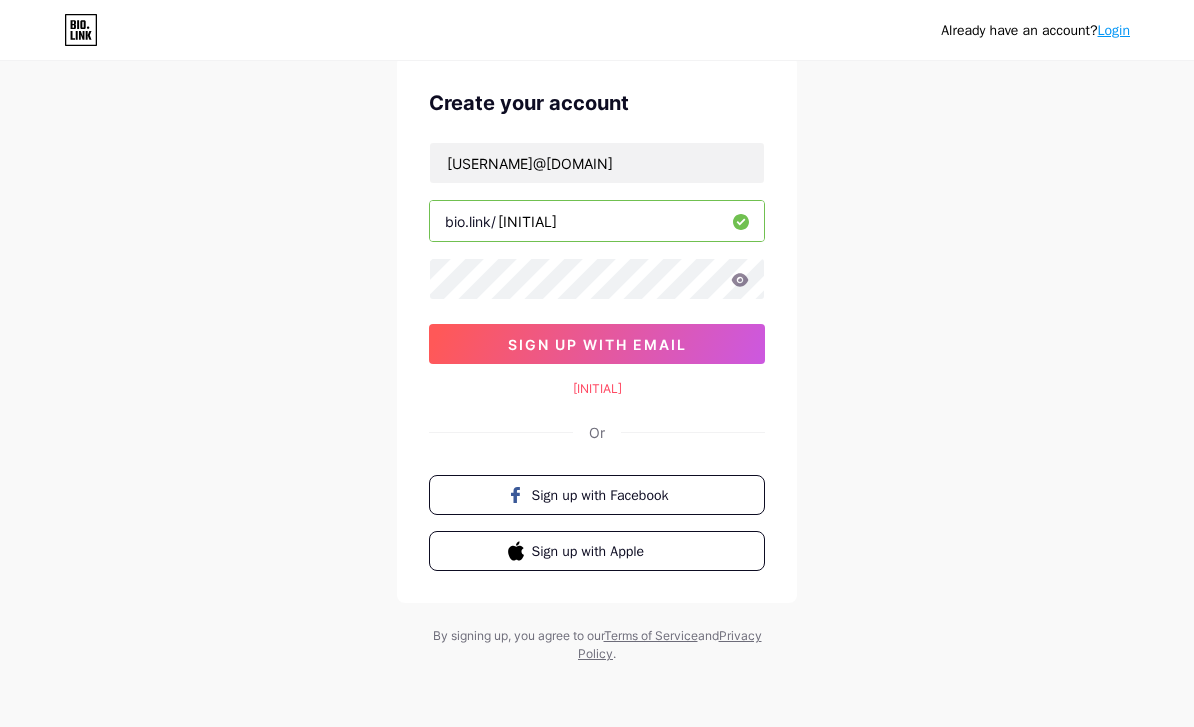 click on "sign up with email" at bounding box center [597, 344] 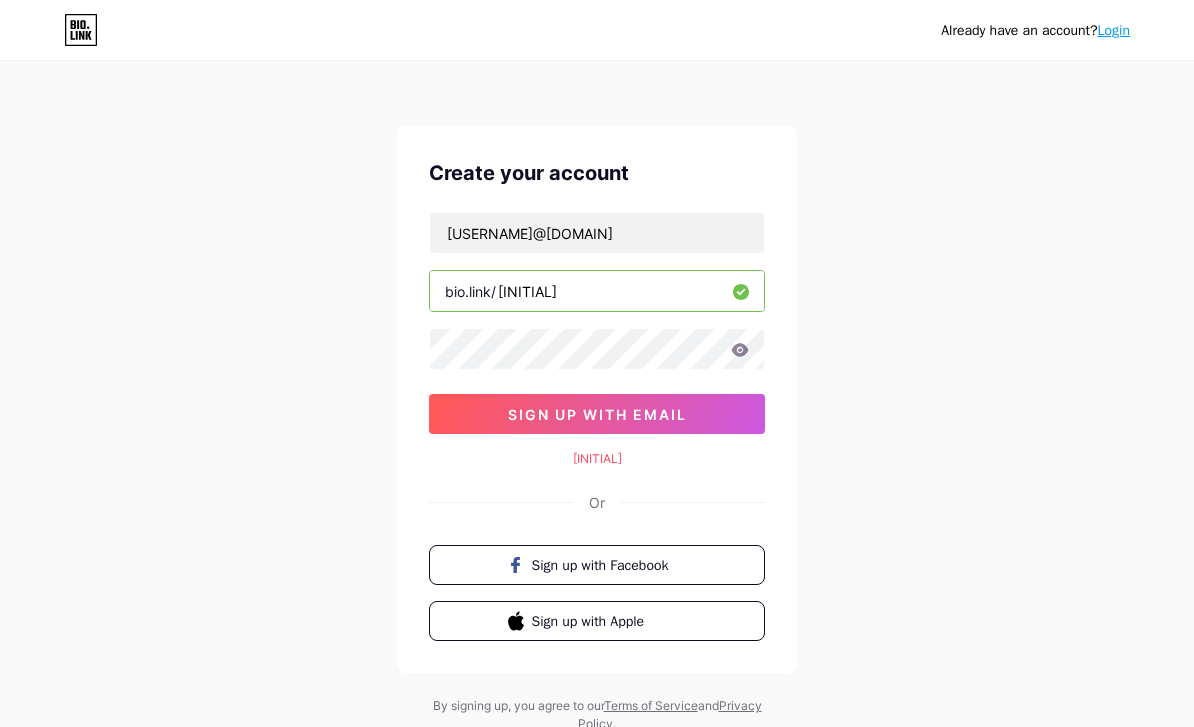 scroll, scrollTop: 8, scrollLeft: 0, axis: vertical 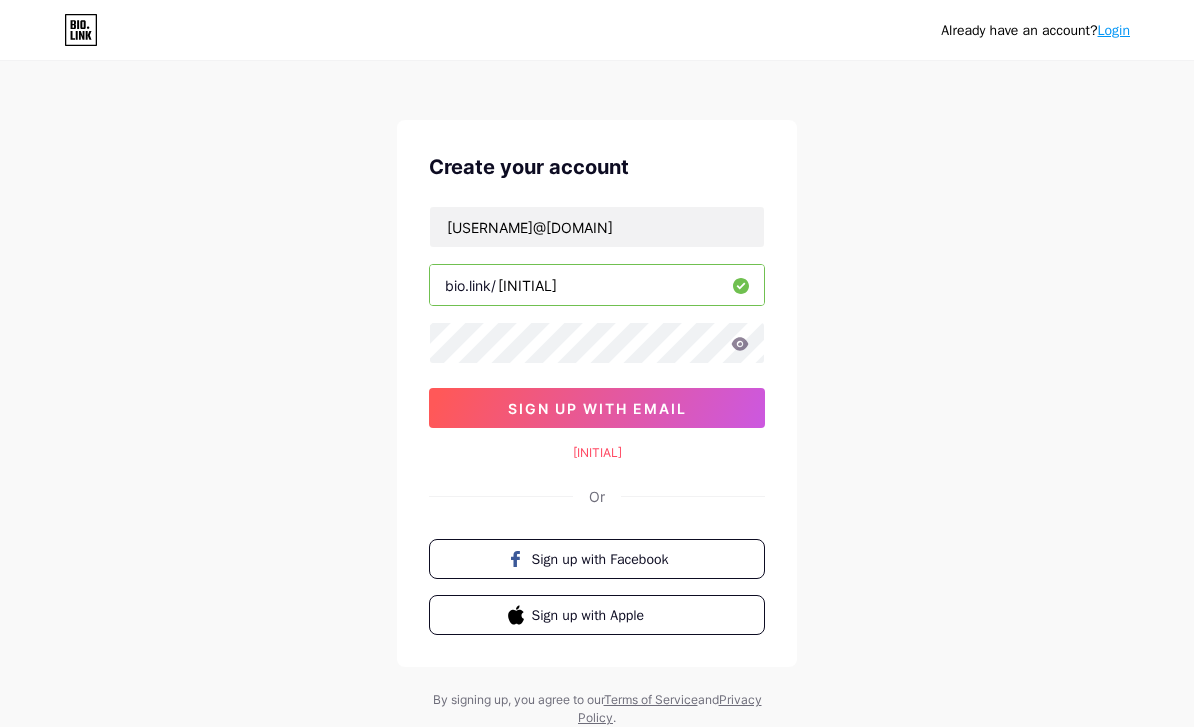 click on "Sign up with Apple" at bounding box center (597, 615) 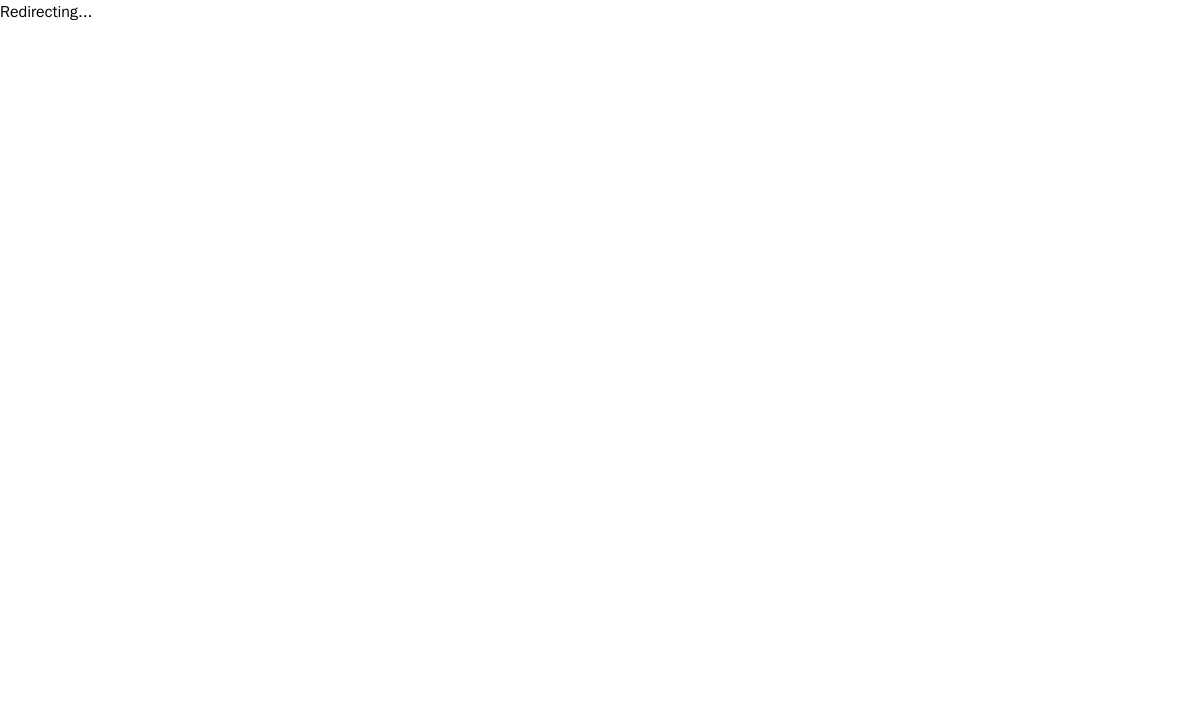 scroll, scrollTop: 0, scrollLeft: 0, axis: both 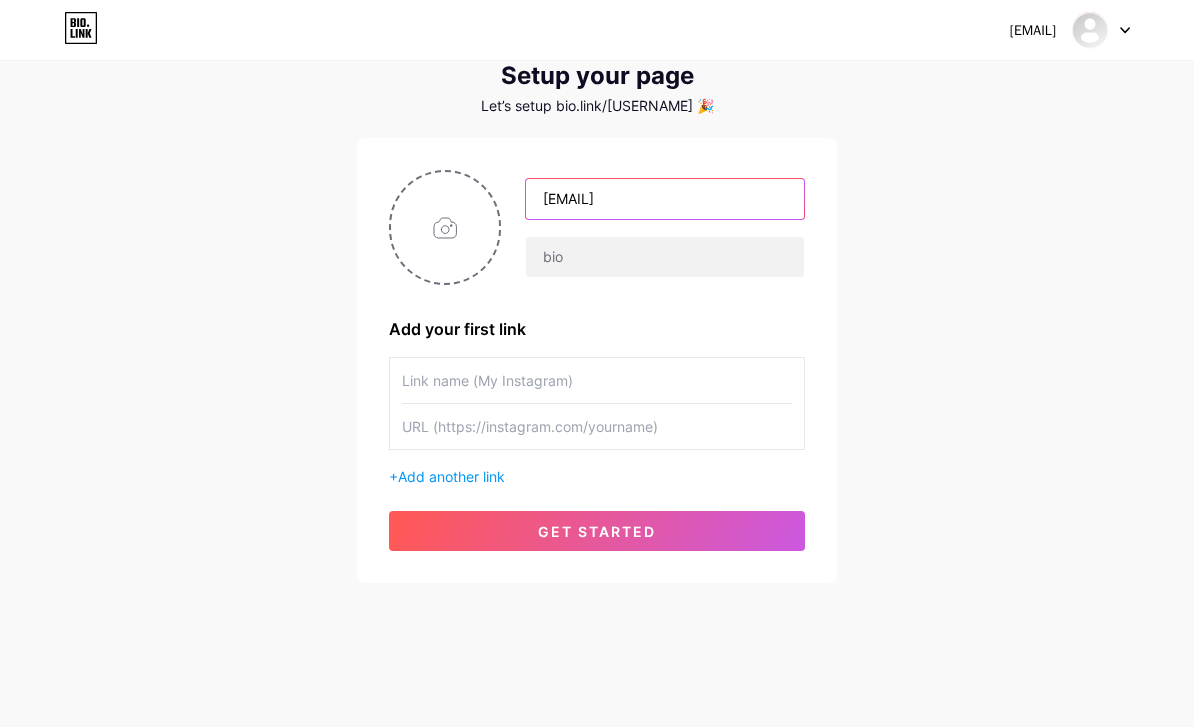 click on "Amnps65246524@gmail.com" at bounding box center [665, 199] 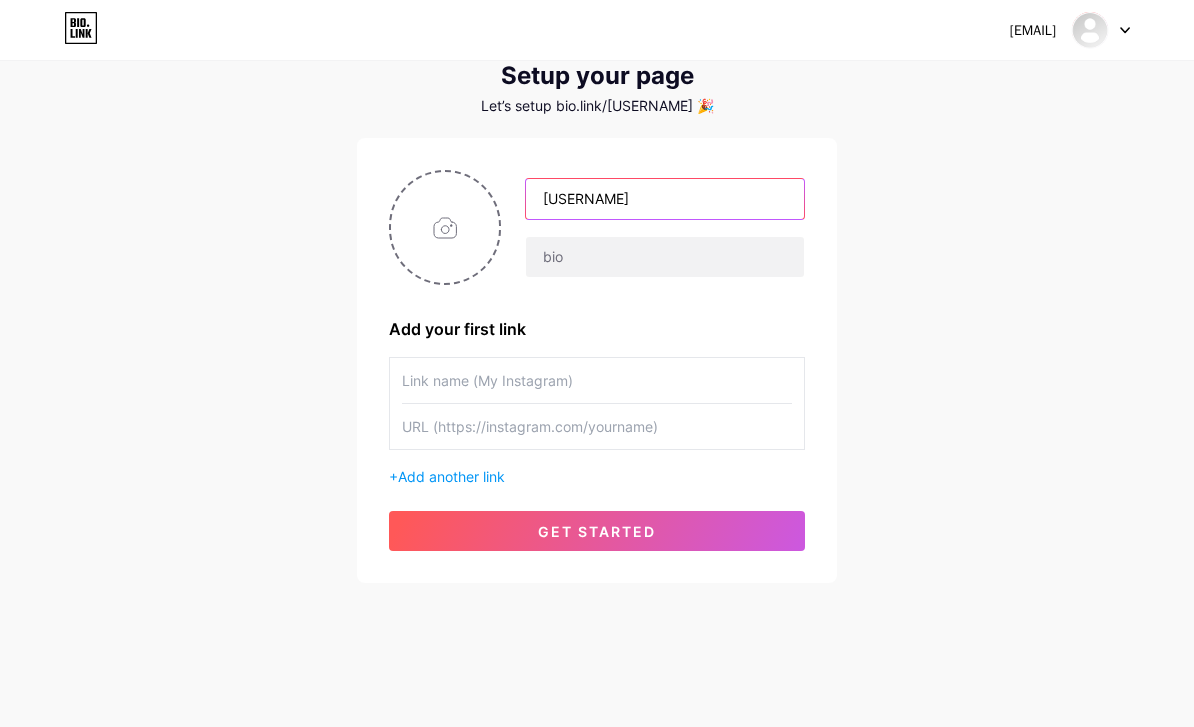 type on "Amnps652465" 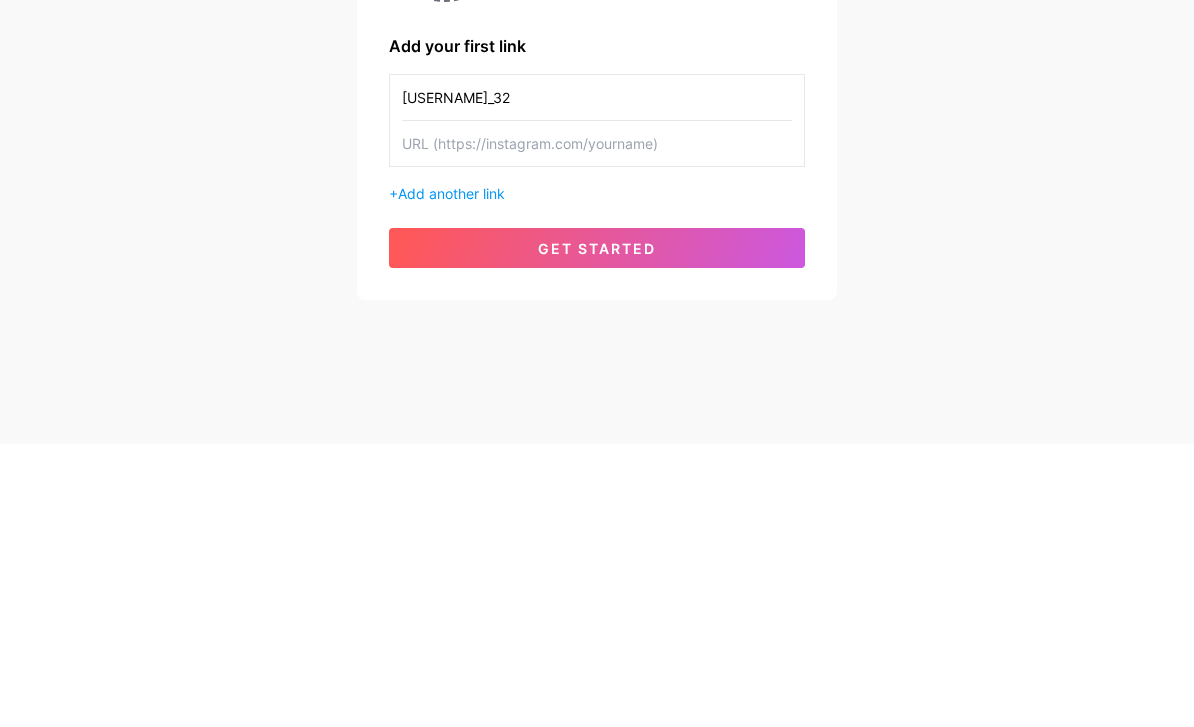 type on "bost_32" 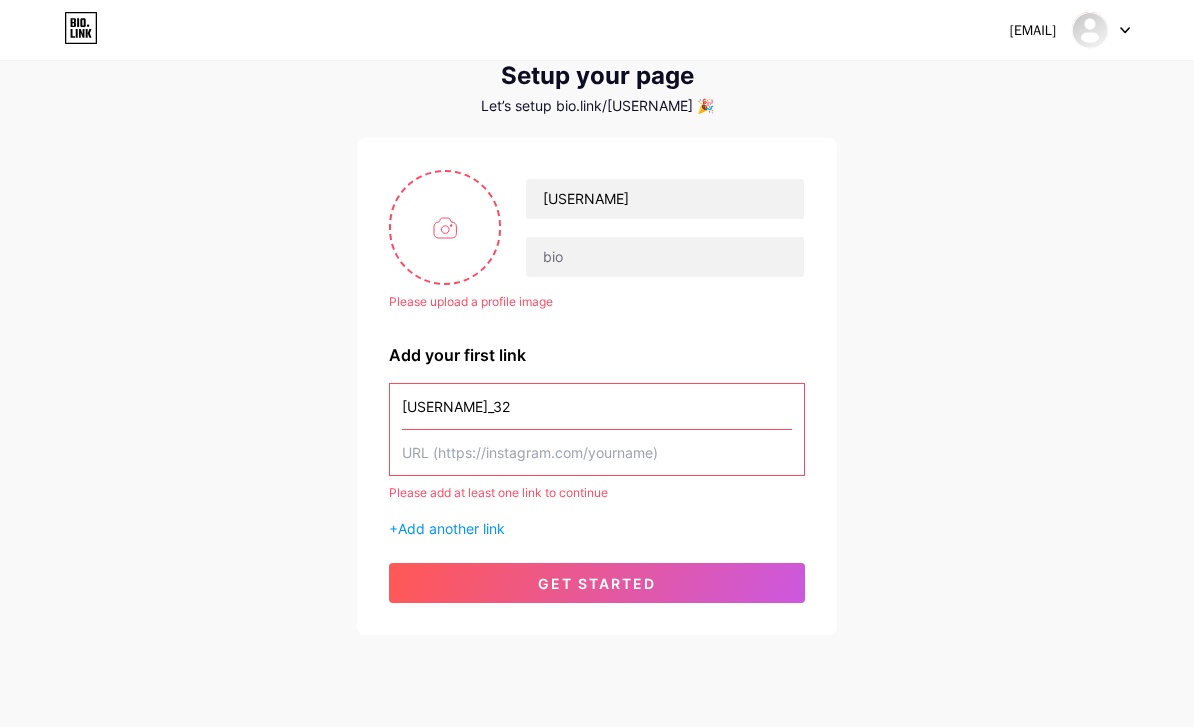 click at bounding box center [445, 227] 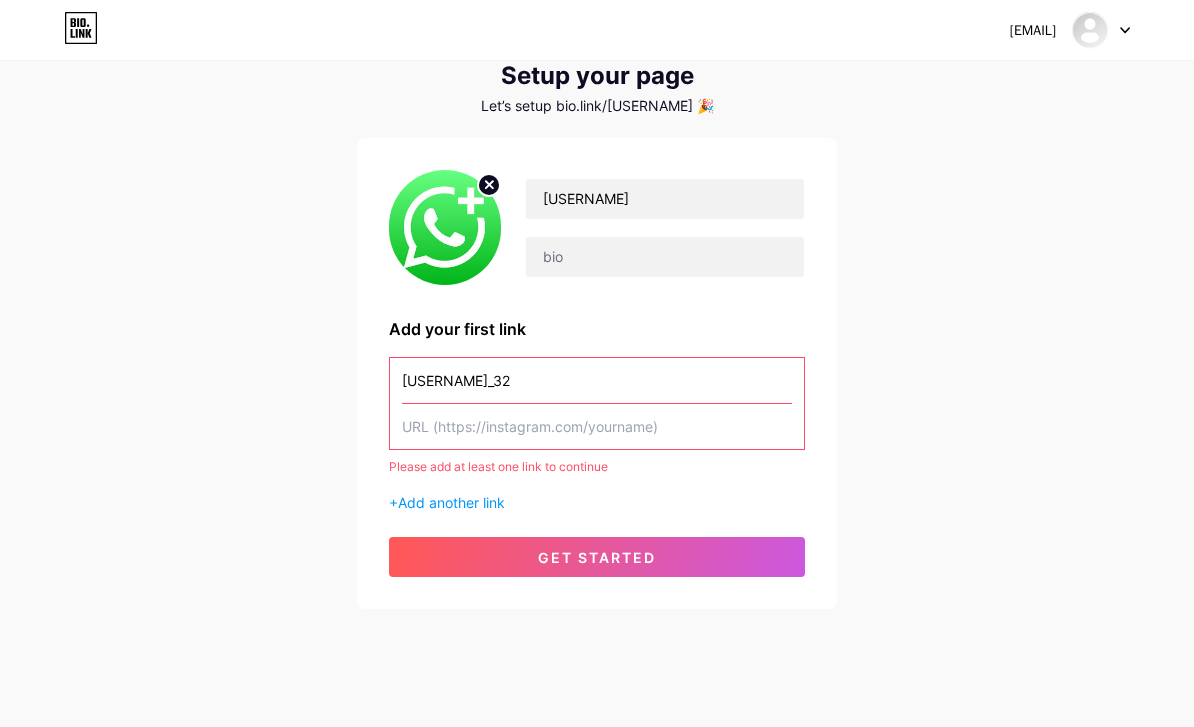 click on "bost_32" at bounding box center [597, 380] 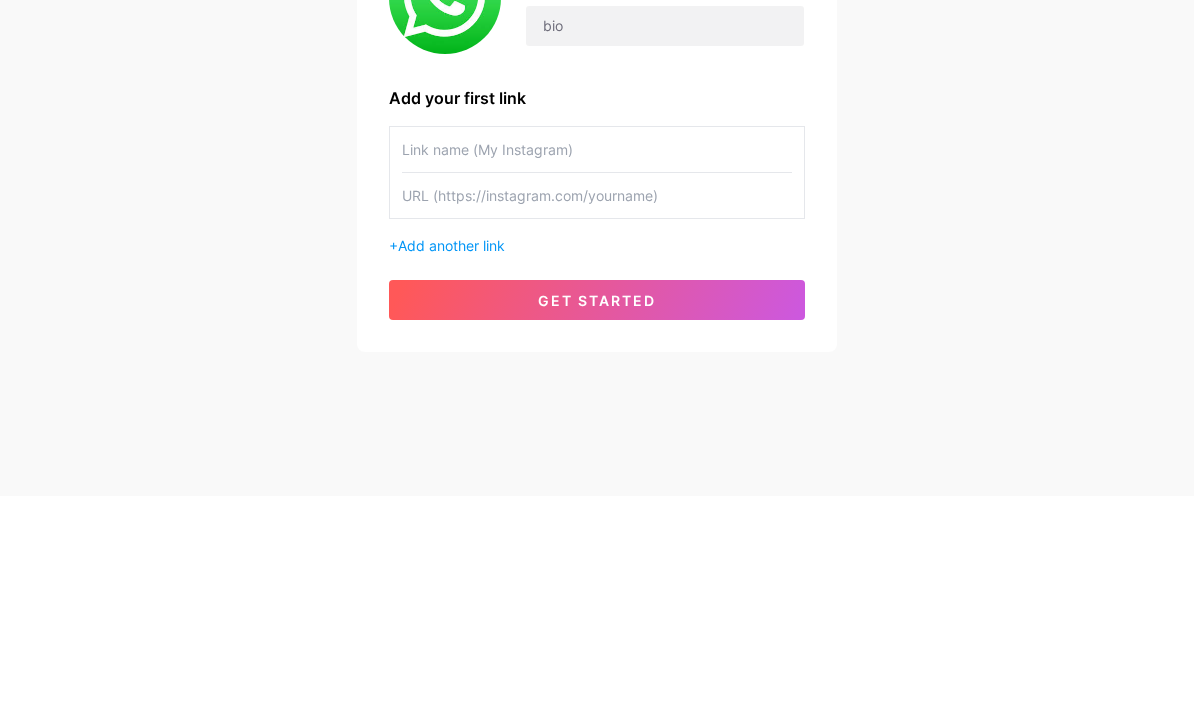 paste on "https://www.instagram.com/sadyousifalmosawy?igsh=ZzdsemZ1MHhmajkz" 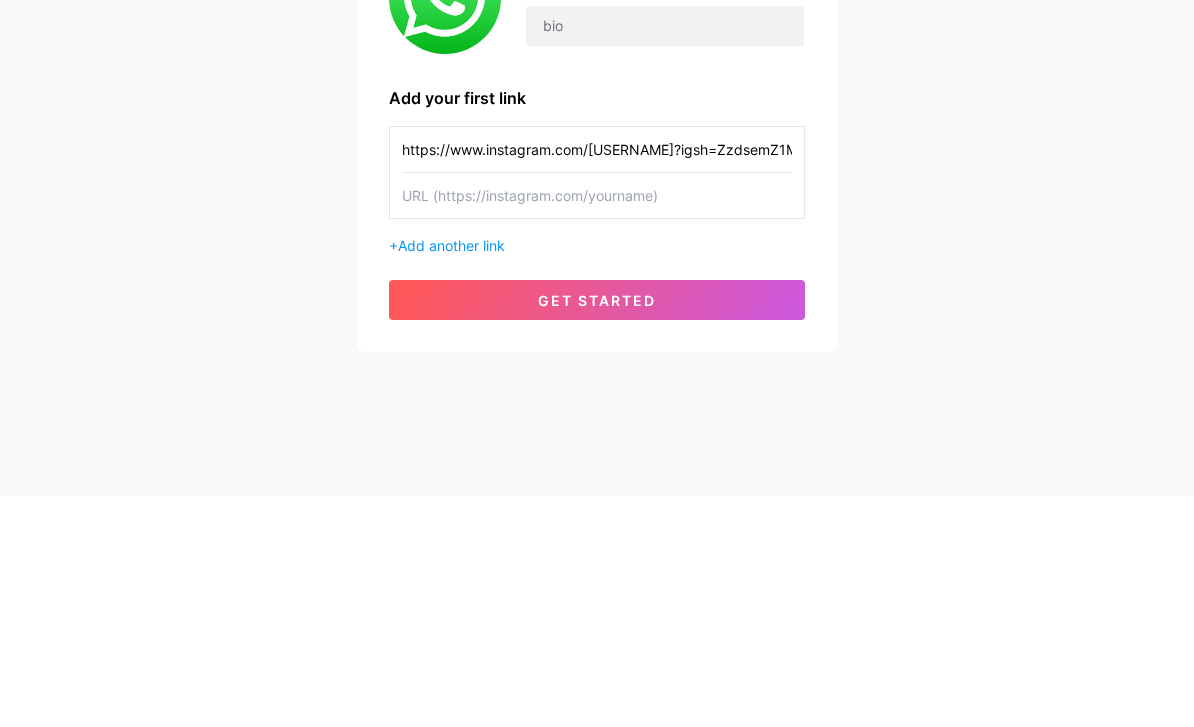 type on "https://www.instagram.com/sadyousifalmosawy?igsh=ZzdsemZ1MHhmajkz" 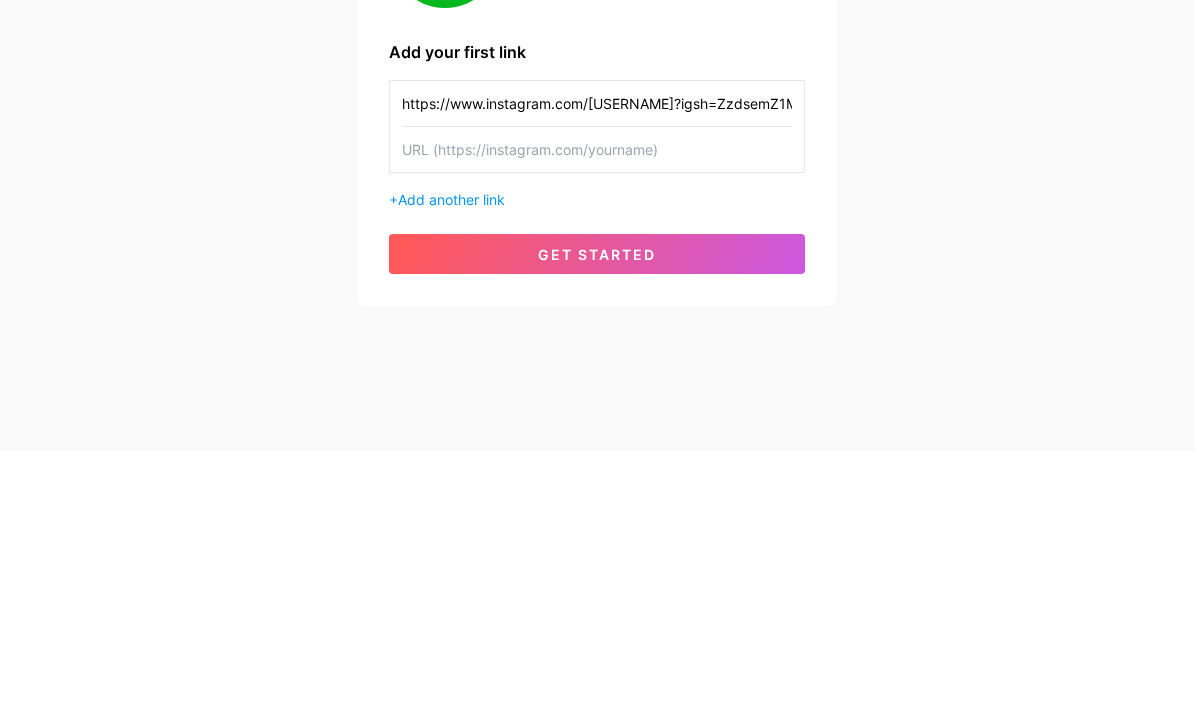click on "https://www.instagram.com/sadyousifalmosawy?igsh=ZzdsemZ1MHhmajkz" at bounding box center [597, 380] 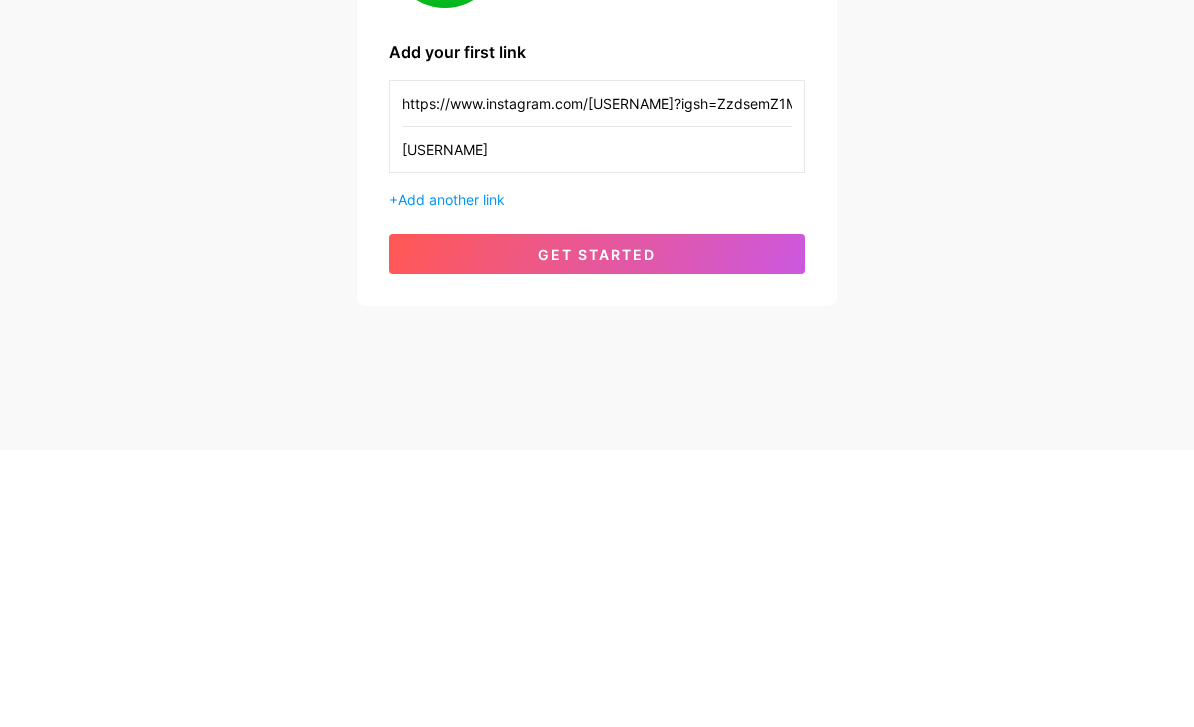 click on "get started" at bounding box center [597, 531] 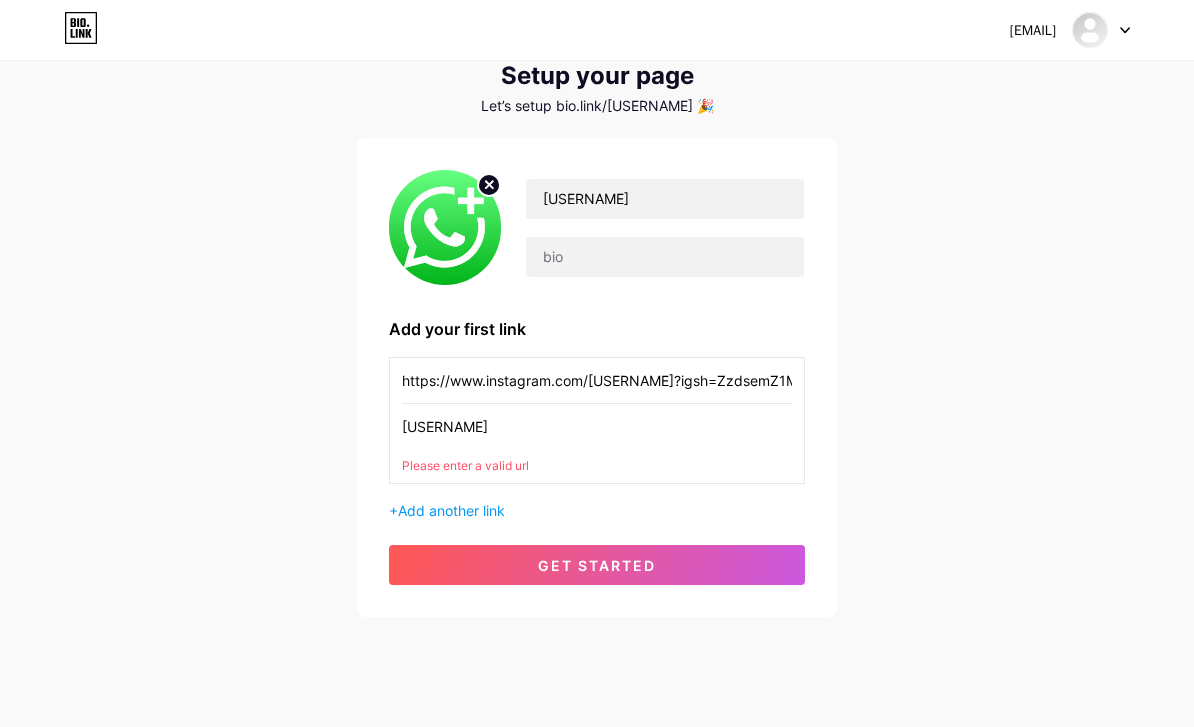 click on "get started" at bounding box center (597, 565) 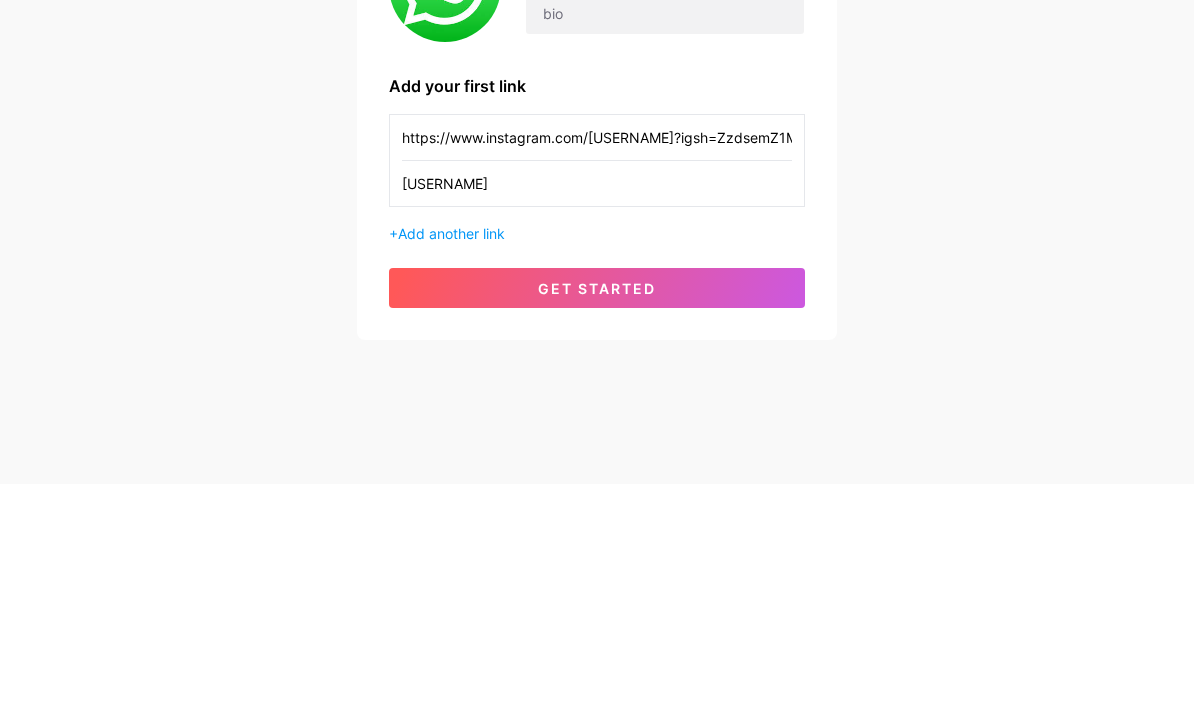 type on "sadyousif" 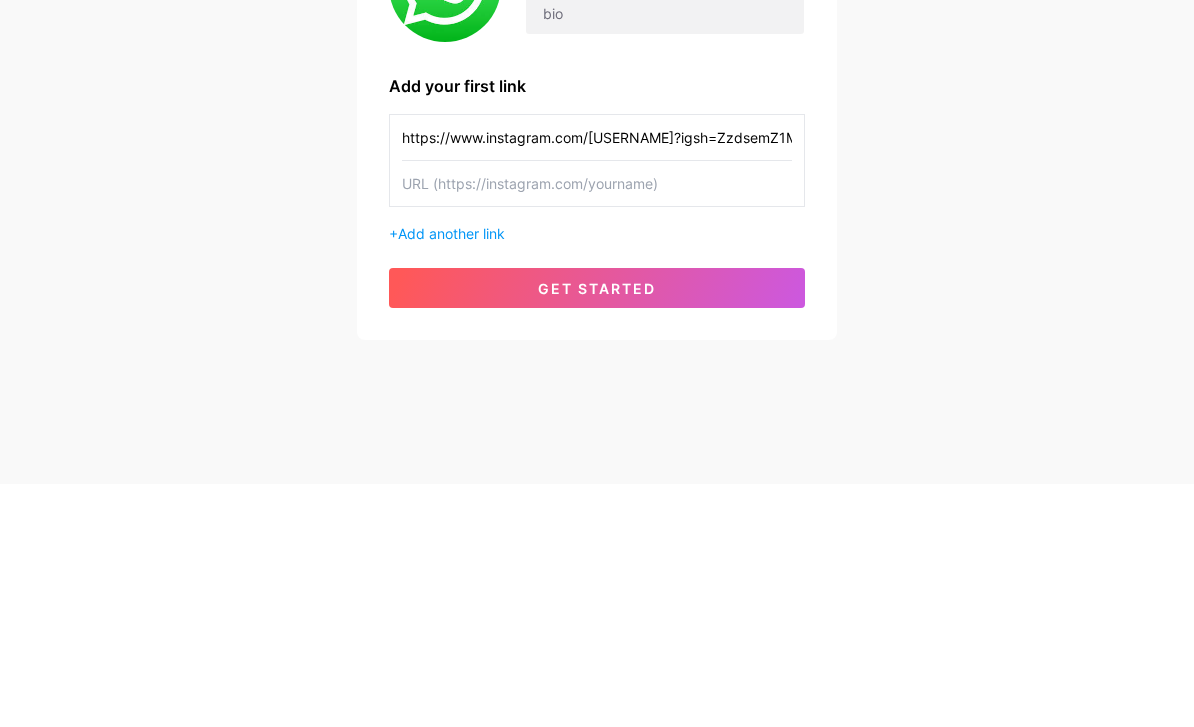 click on "get started" at bounding box center [597, 531] 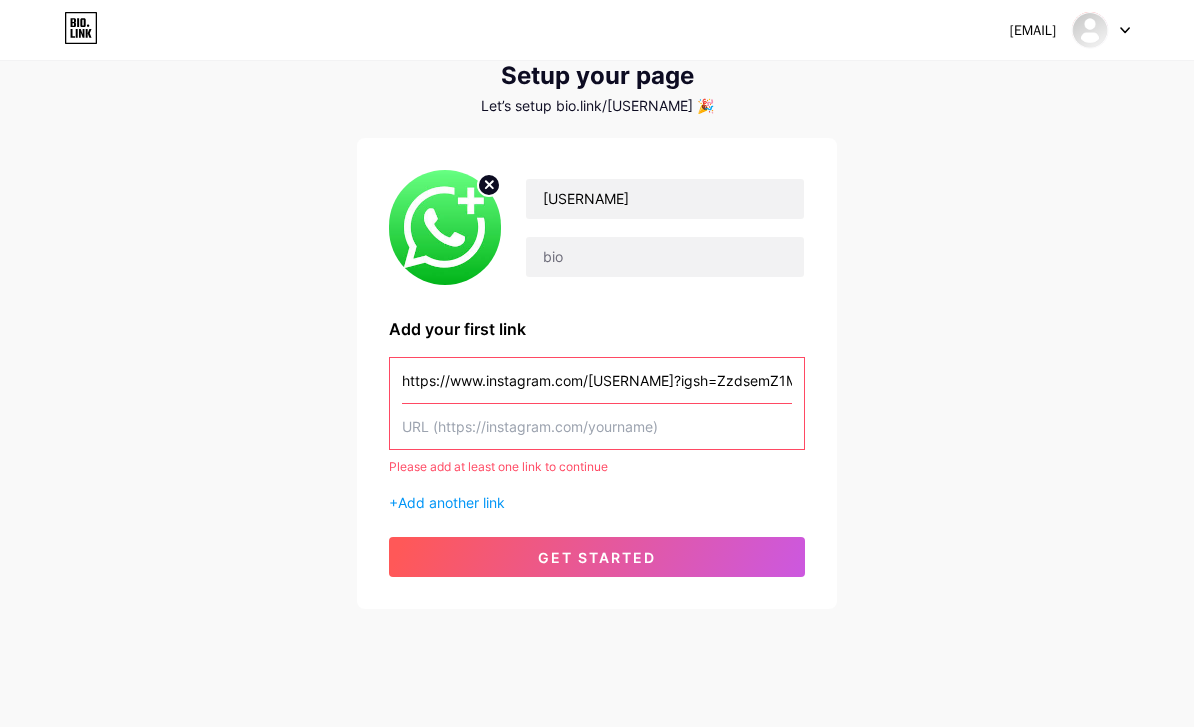 click on "get started" at bounding box center (597, 557) 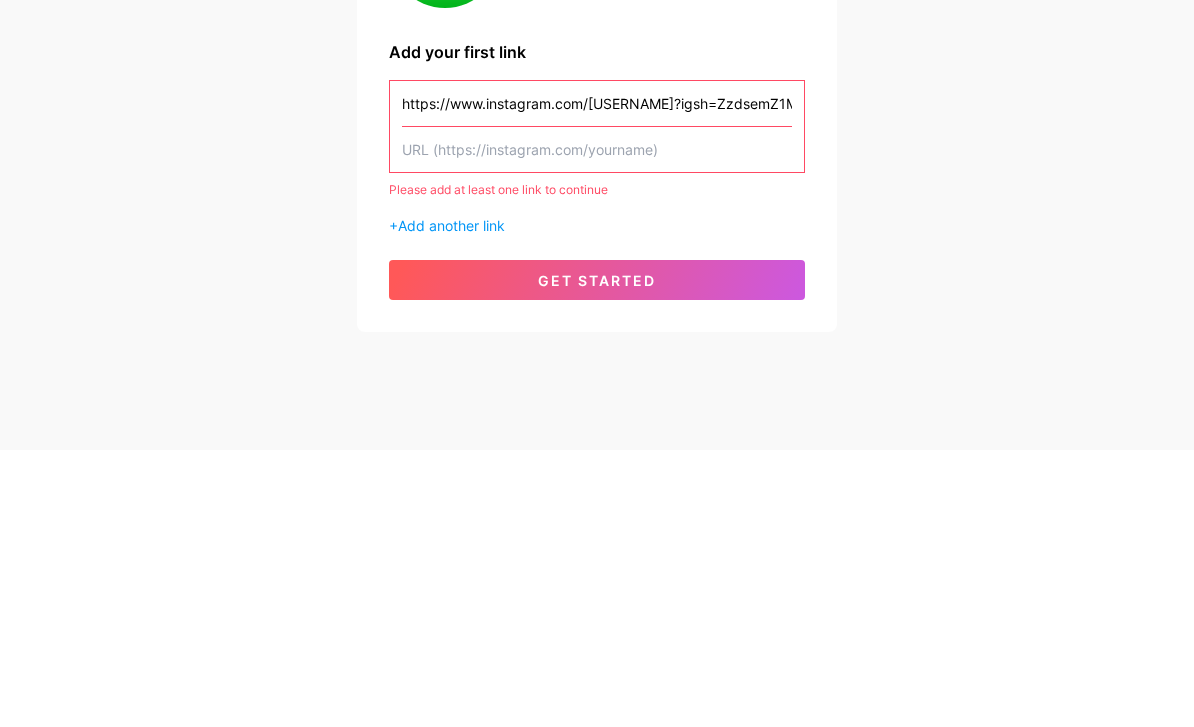 paste on "sadyousifalmosawy" 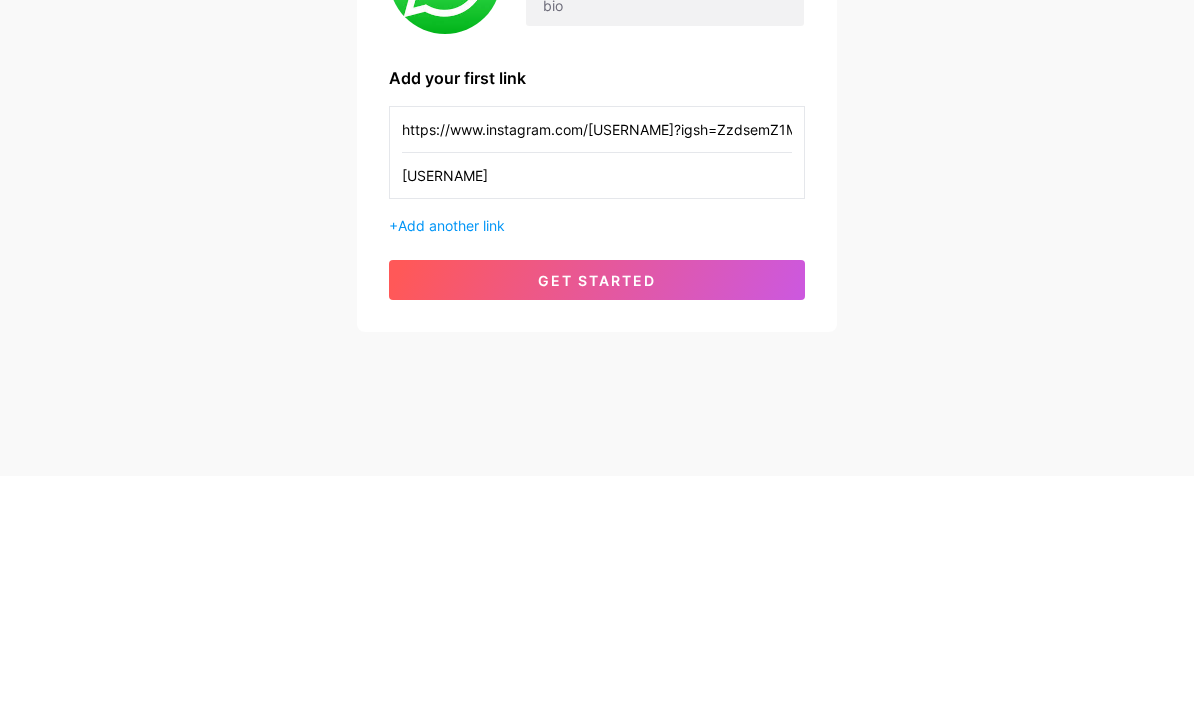 type on "sadyousifalmosawy" 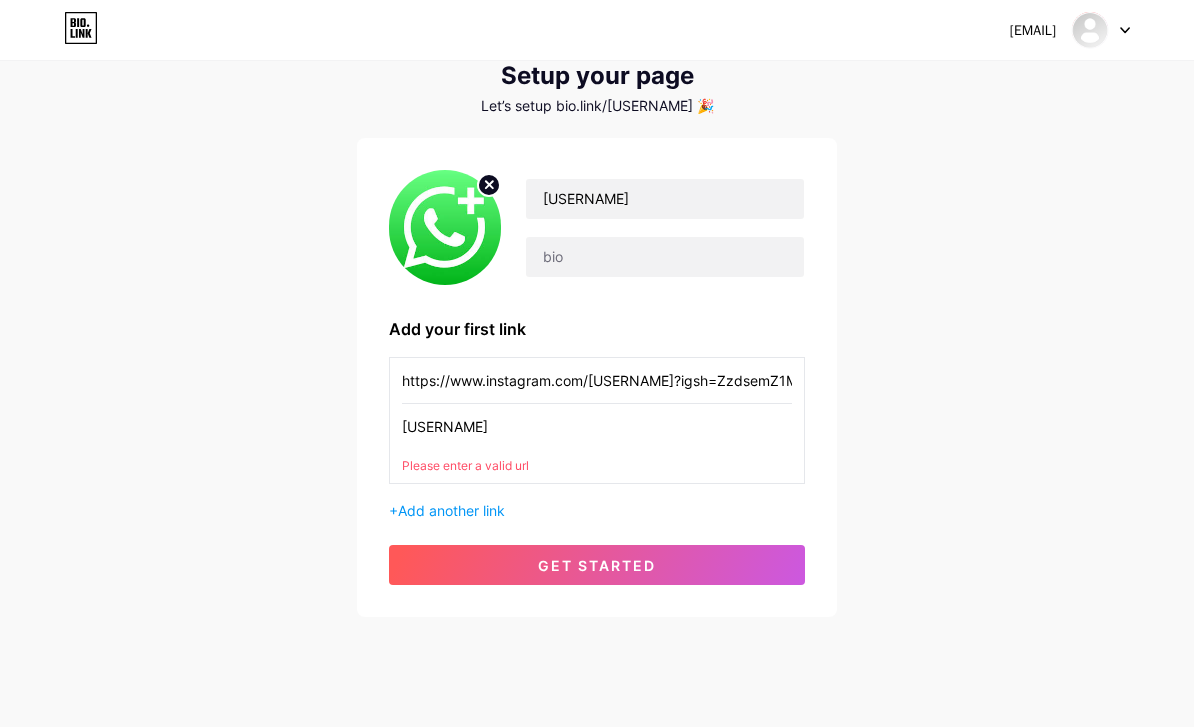 click on "get started" at bounding box center (597, 565) 